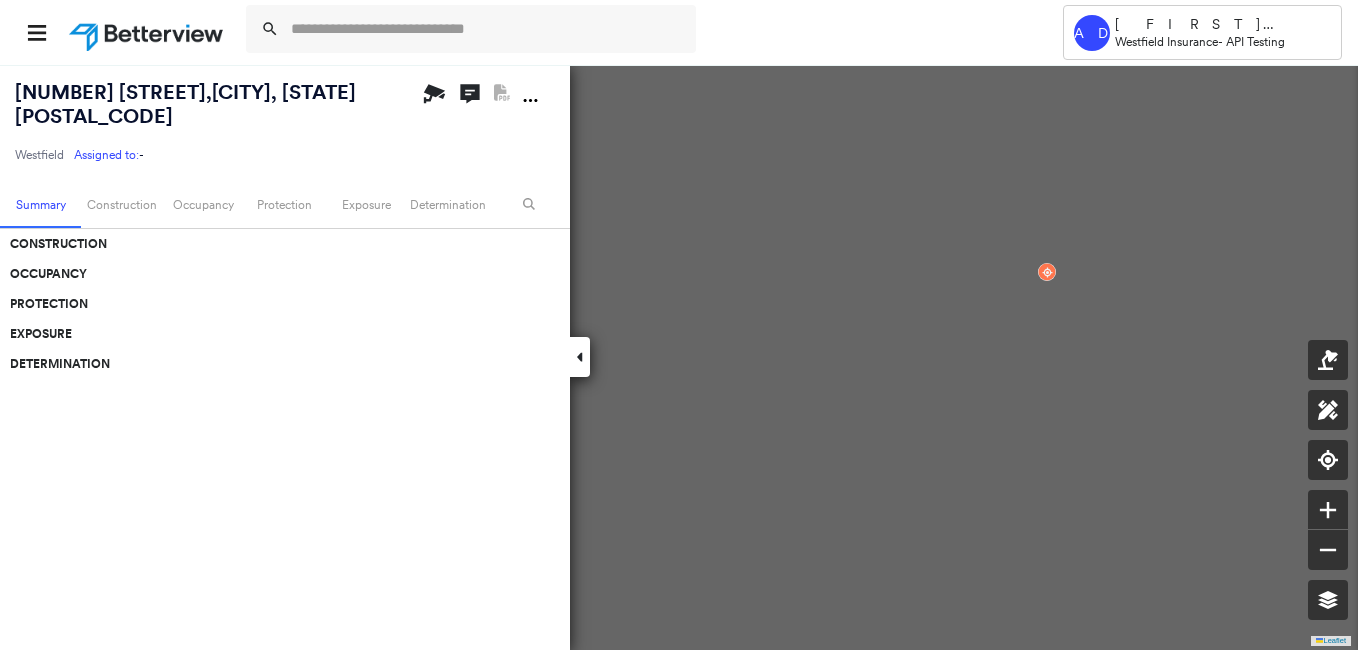 scroll, scrollTop: 0, scrollLeft: 0, axis: both 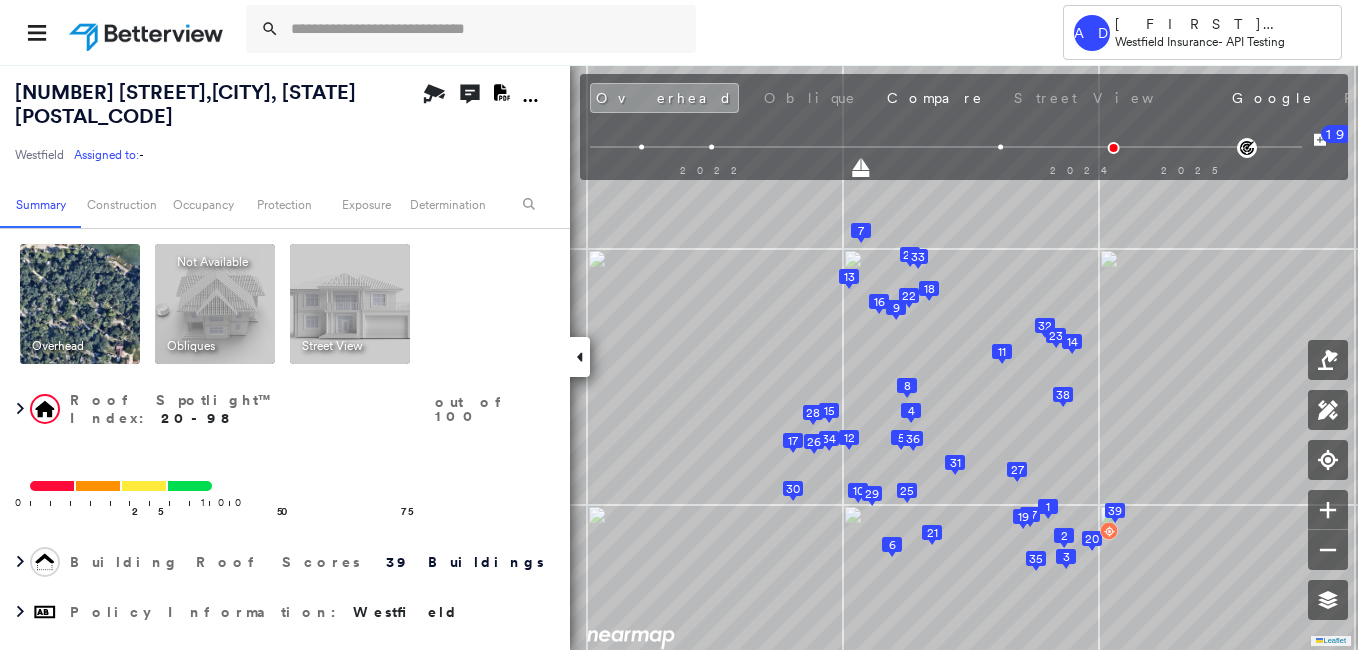 click at bounding box center [580, 357] 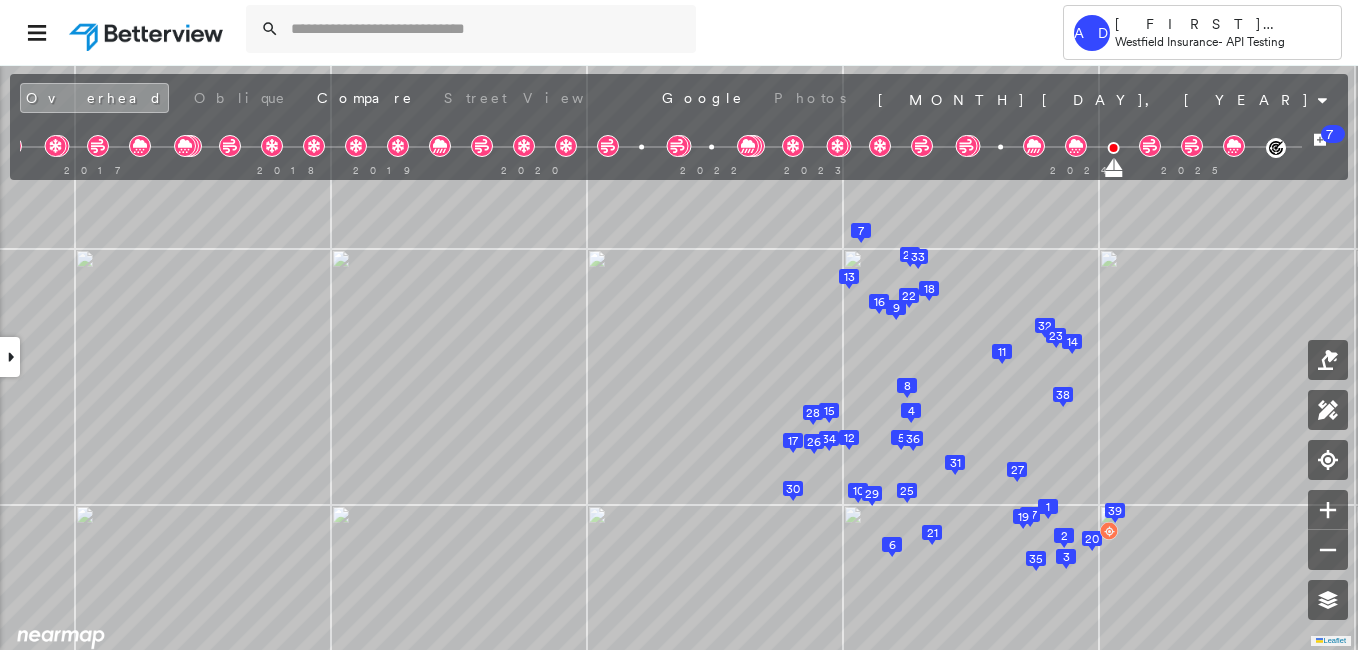 click at bounding box center (10, 357) 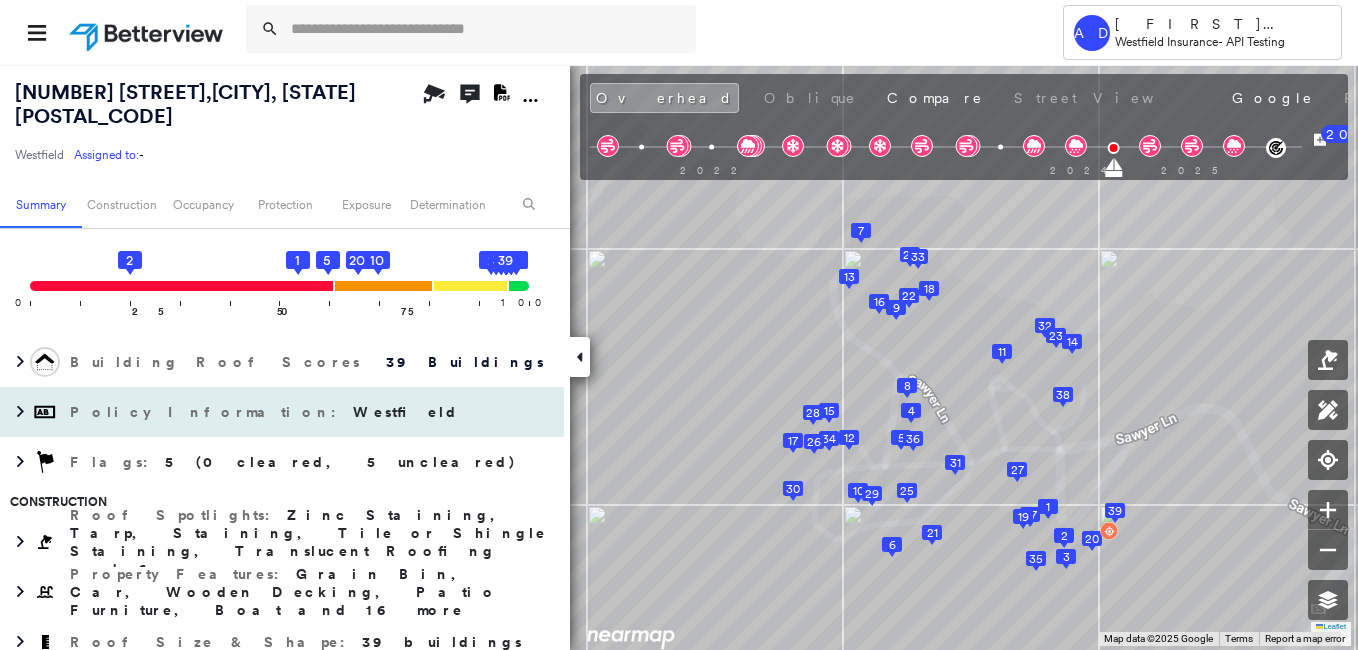 scroll, scrollTop: 300, scrollLeft: 0, axis: vertical 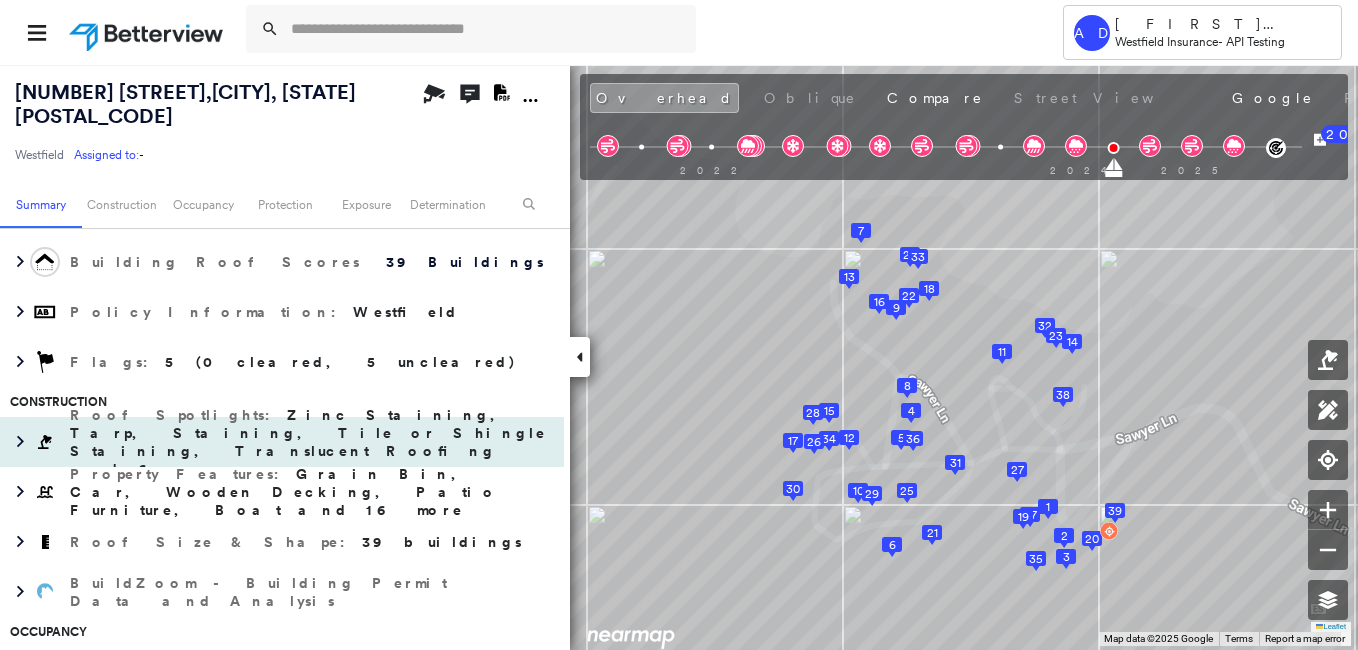click on "Zinc Staining, Tarp, Staining, Tile or Shingle Staining, Translucent Roofing and 6 more" at bounding box center (308, 442) 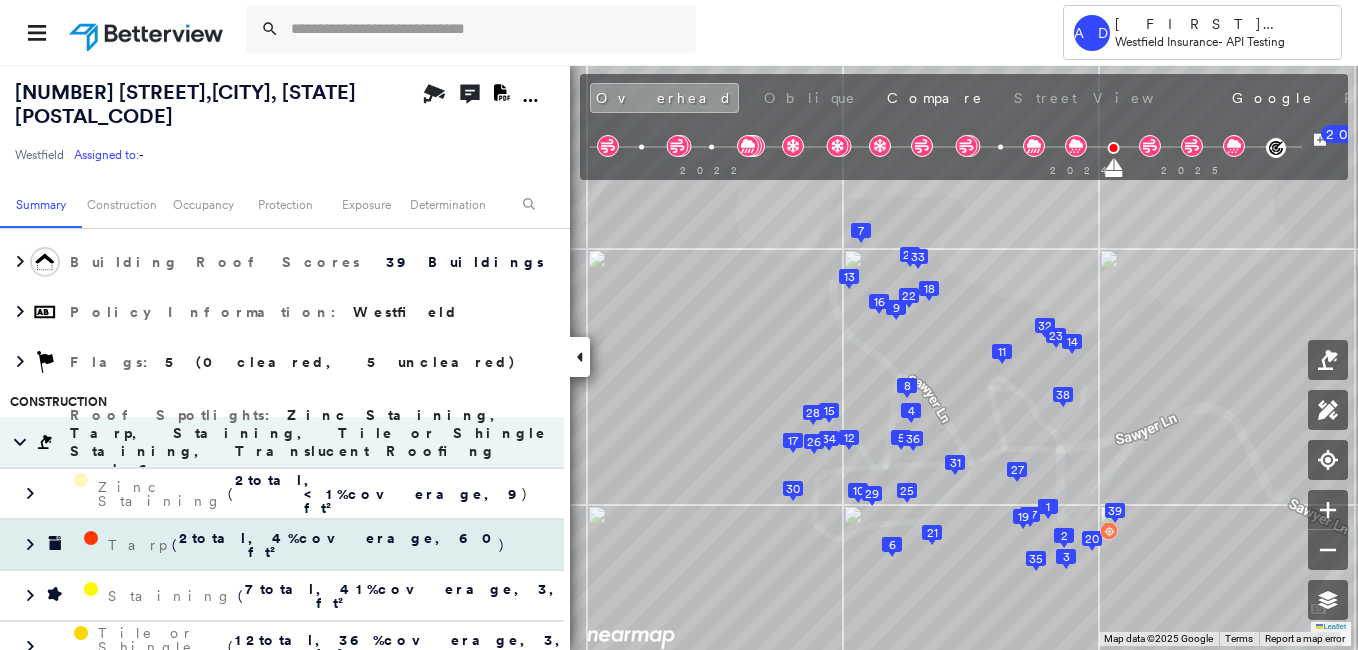 scroll, scrollTop: 400, scrollLeft: 0, axis: vertical 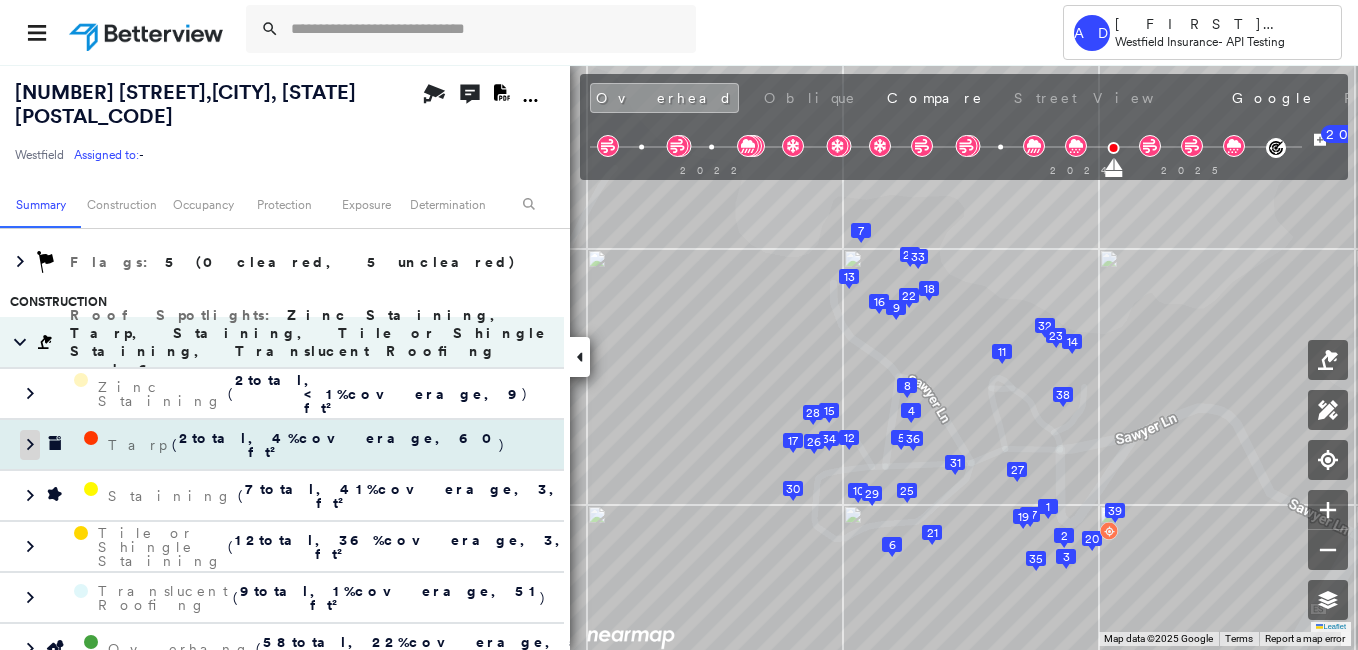 click at bounding box center (30, 445) 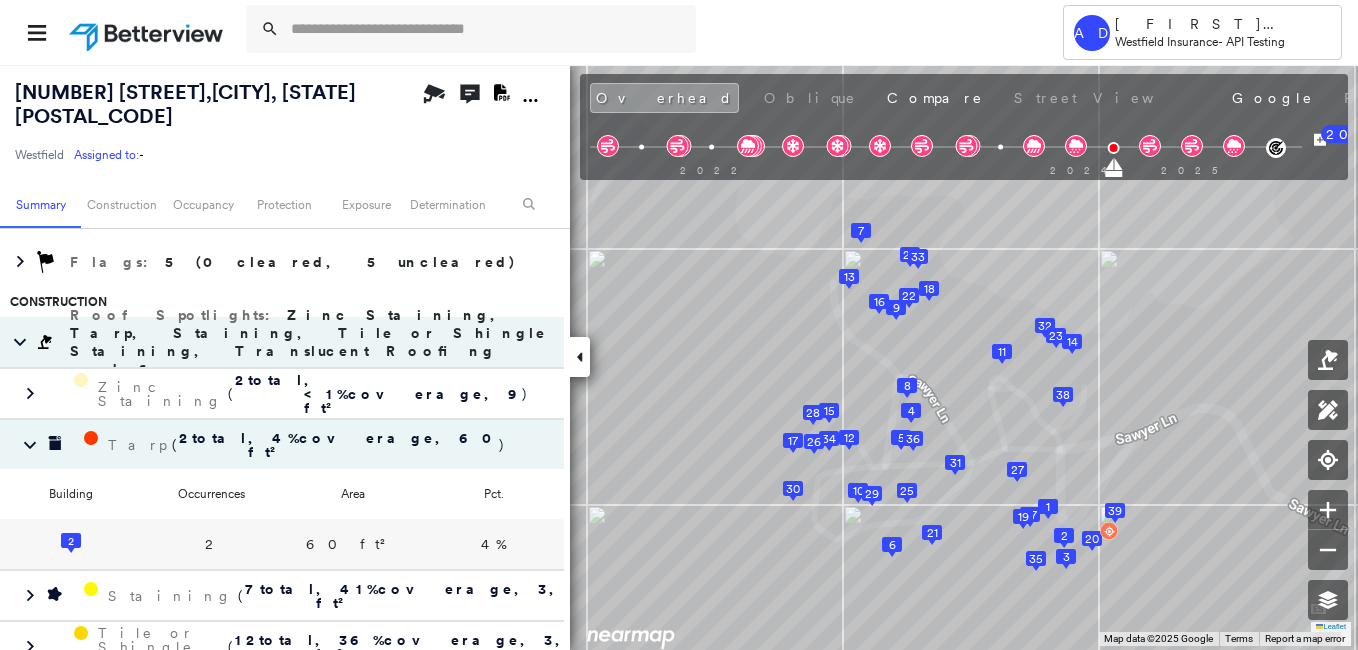 click 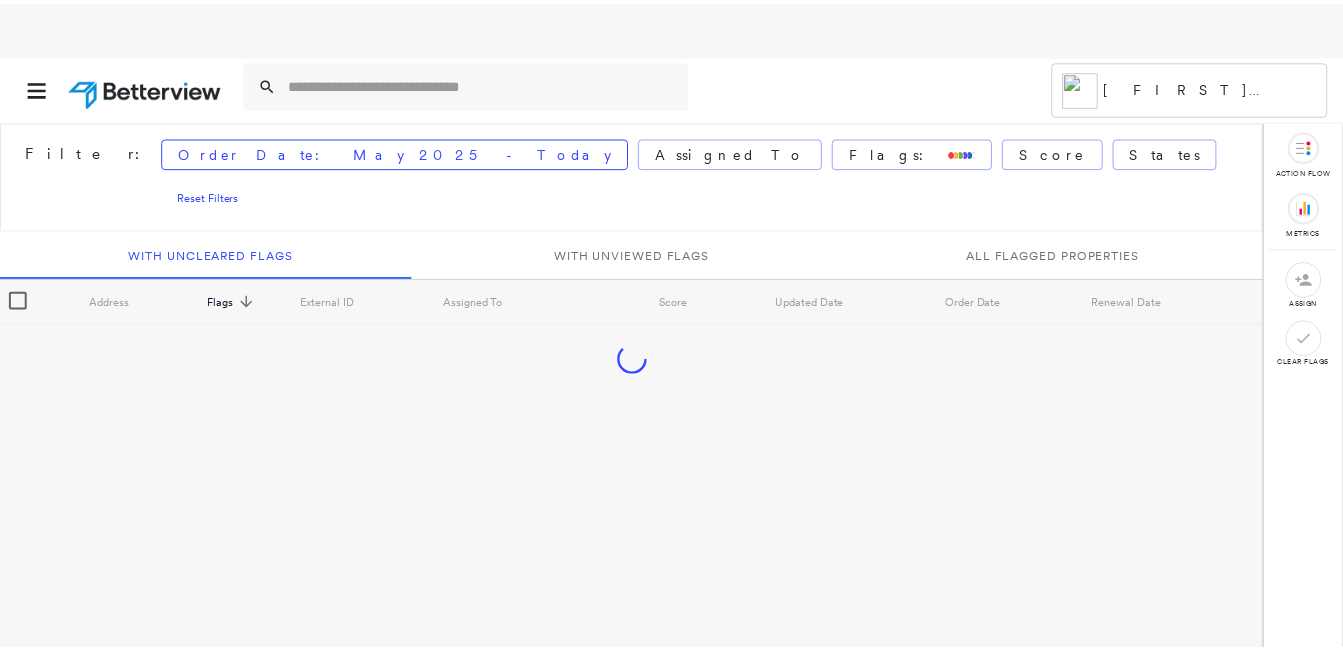 scroll, scrollTop: 0, scrollLeft: 0, axis: both 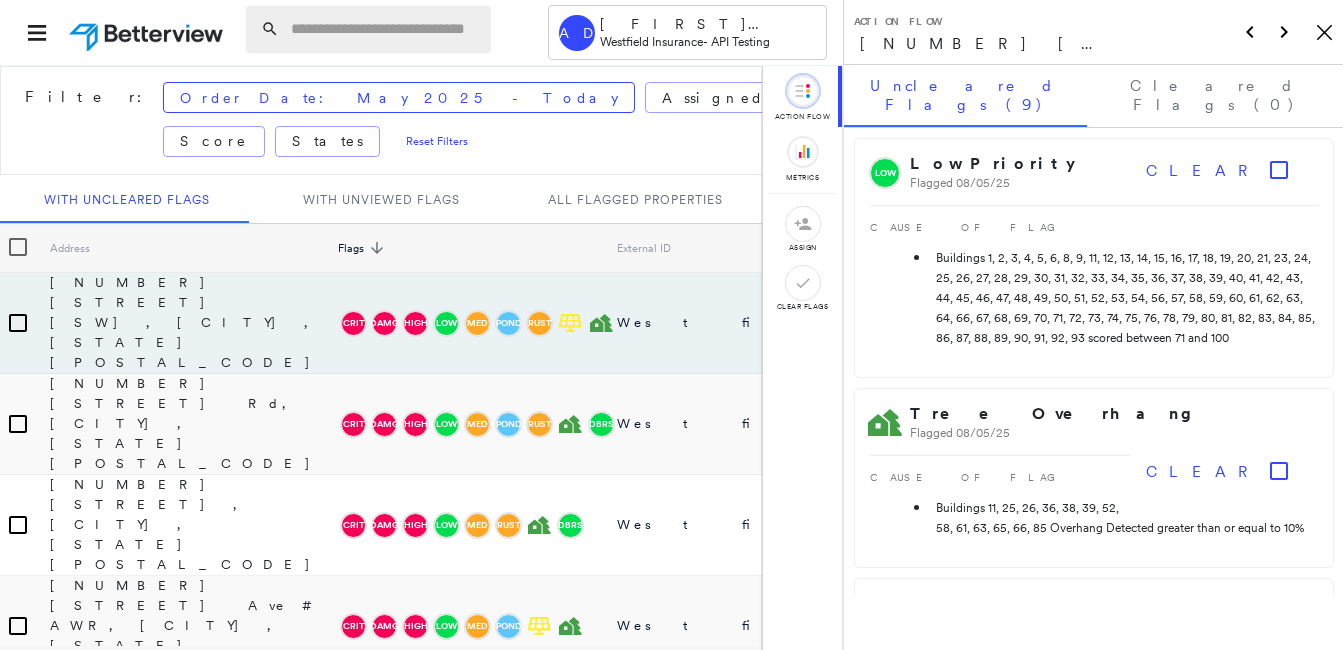 click at bounding box center (385, 29) 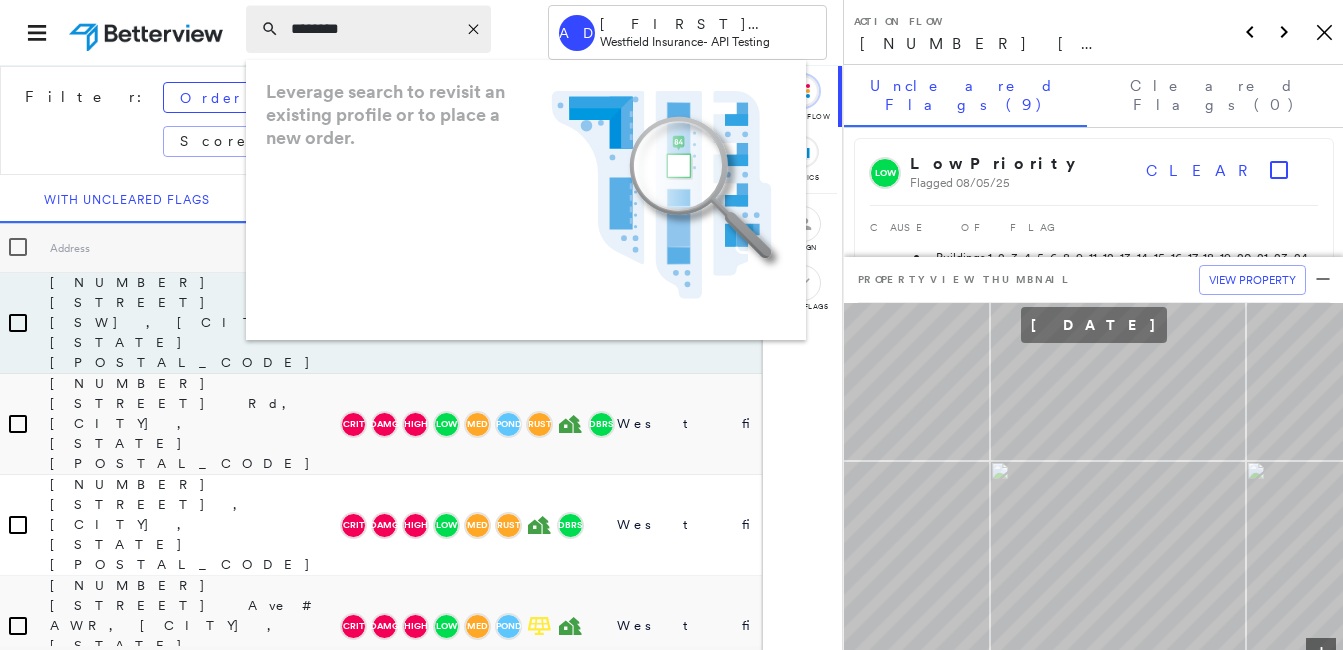 type on "*********" 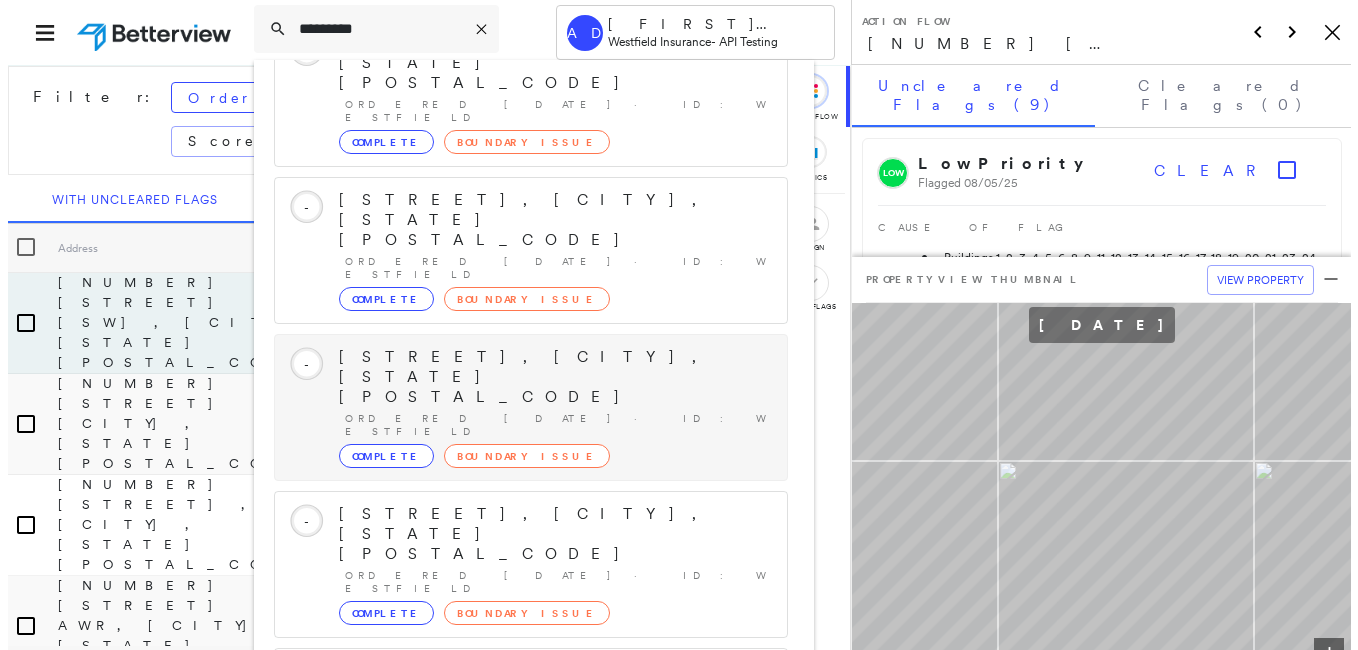 scroll, scrollTop: 0, scrollLeft: 0, axis: both 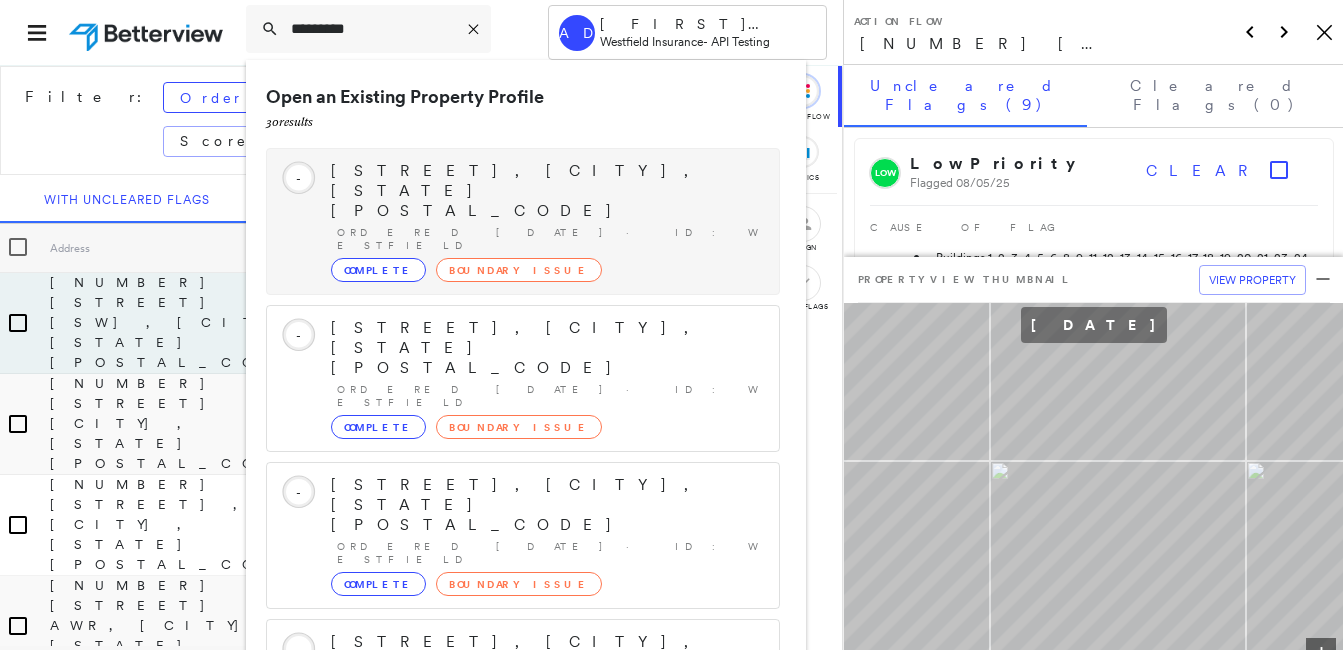 click on "[STREET], [CITY], [STATE] [POSTAL_CODE]" at bounding box center (545, 191) 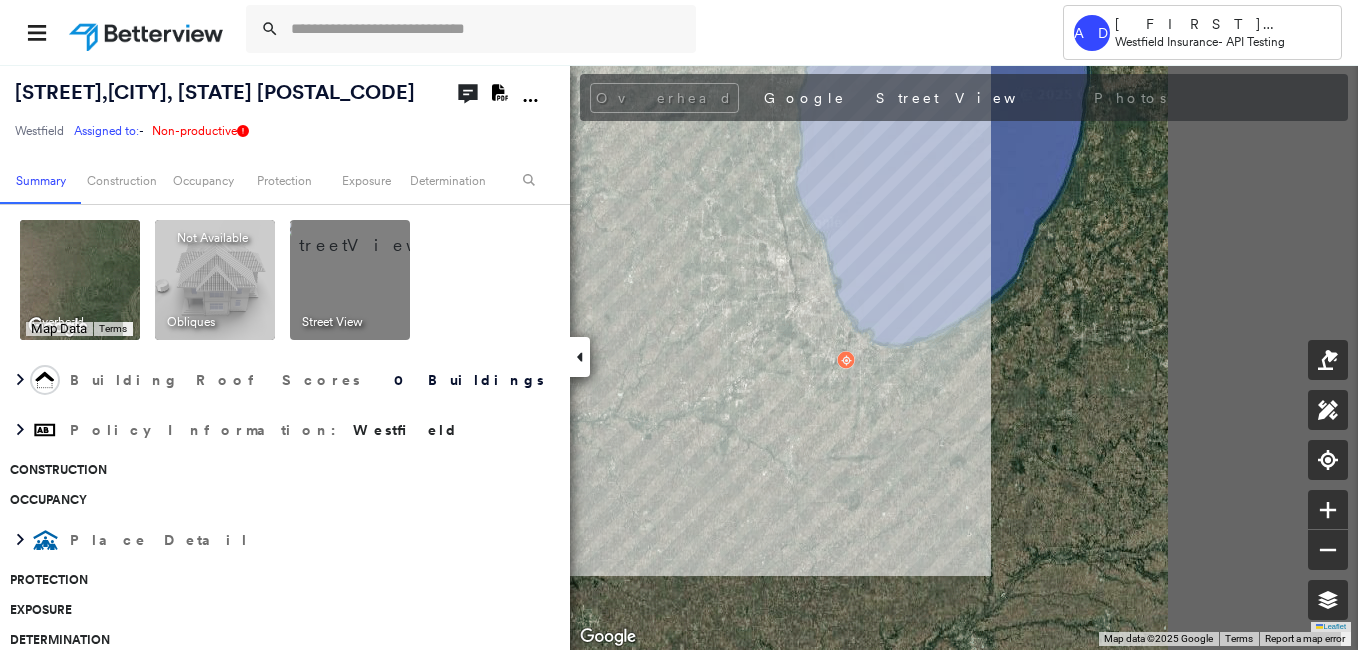 click on "[NUMBER] [STREET] , [CITY], [STATE] [POSTAL_CODE] Westfield Assigned to: [NAME] - Assigned to: [NAME] - Westfield Assigned to: [NAME] - Non-productive  Open Comments Download PDF Report Summary Construction Occupancy Protection Exposure Determination Overhead Keyboard shortcuts Map Data Map data ©[YEAR], [ORGANIZATION], [ORGANIZATION] Map data ©[YEAR], [ORGANIZATION], [ORGANIZATION] [YEAR] ©[YEAR], [ORGANIZATION], [ORGANIZATION] [YEAR] ©[YEAR], [ORGANIZATION], [ORGANIZATION] 500 km  Click to toggle between metric and imperial units Terms Report a map error To navigate, press the arrow keys. Keyboard shortcuts Map Data Map data ©[YEAR], [ORGANIZATION], [ORGANIZATION] Imagery ©[YEAR] [ORGANIZATION] Map data ©[YEAR], [ORGANIZATION], [ORGANIZATION] Imagery ©[YEAR] [ORGANIZATION] 500 km  Click to toggle between metric and imperial units Terms Report a map error To navigate, press the arrow keys. Obliques Not Available ; Street View Building Roof Scores 0 Buildings Policy Information :  Westfield Construction Occupancy Place Detail Protection Exposure Determination Action Taken New Entry History Quote/New Business Terms & Conditions Added ACV Endorsement Added Cosmetic Endorsement Inspection/Loss Control Onsite Inspection Ordered Save" at bounding box center [679, 357] 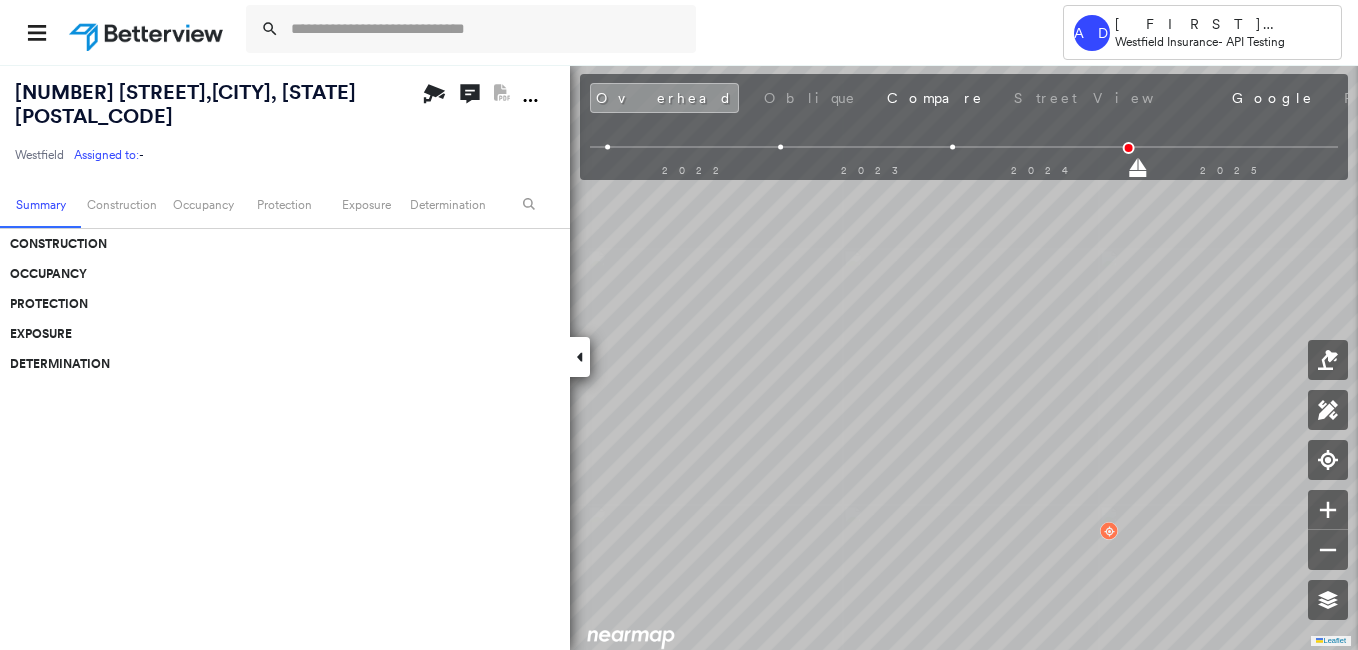 scroll, scrollTop: 0, scrollLeft: 0, axis: both 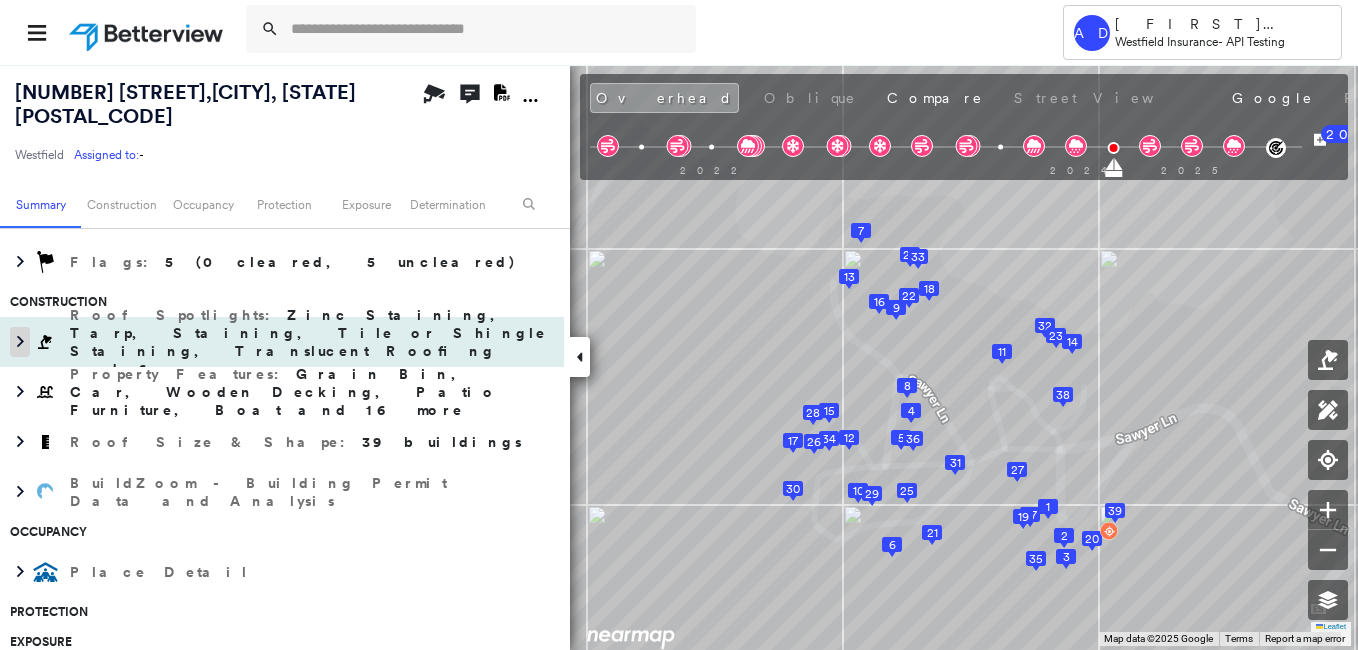click 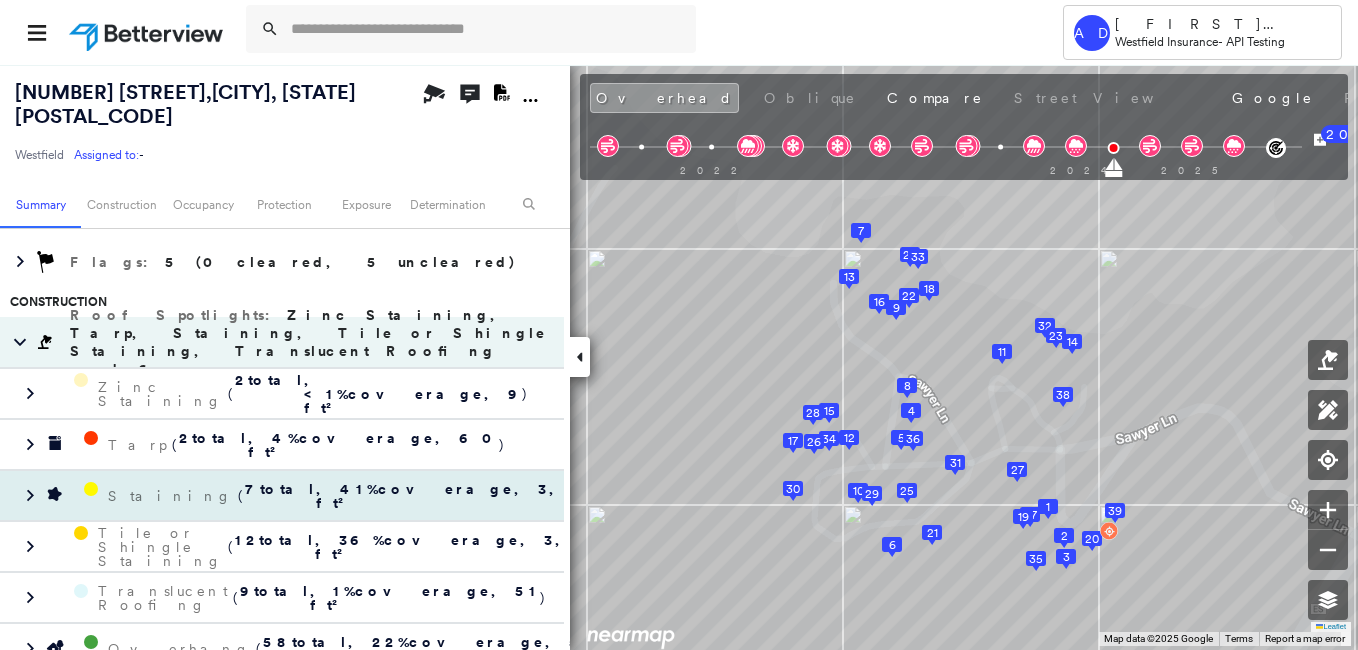 scroll, scrollTop: 500, scrollLeft: 0, axis: vertical 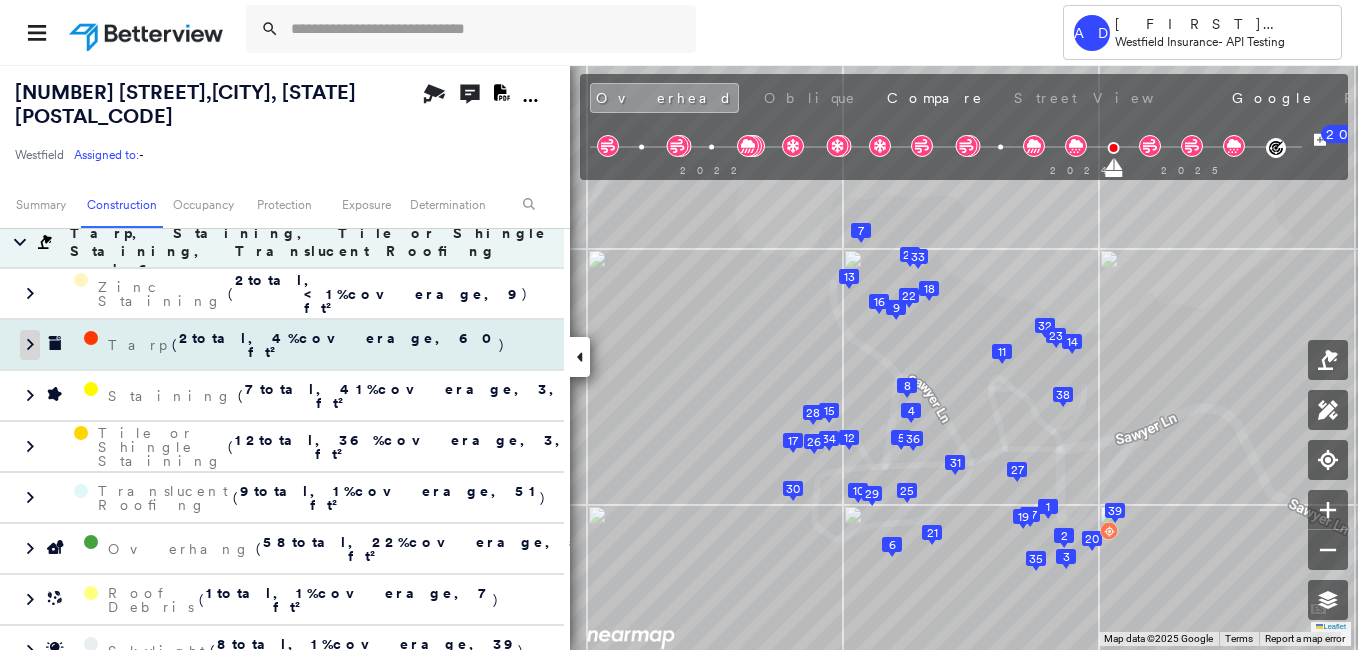 click 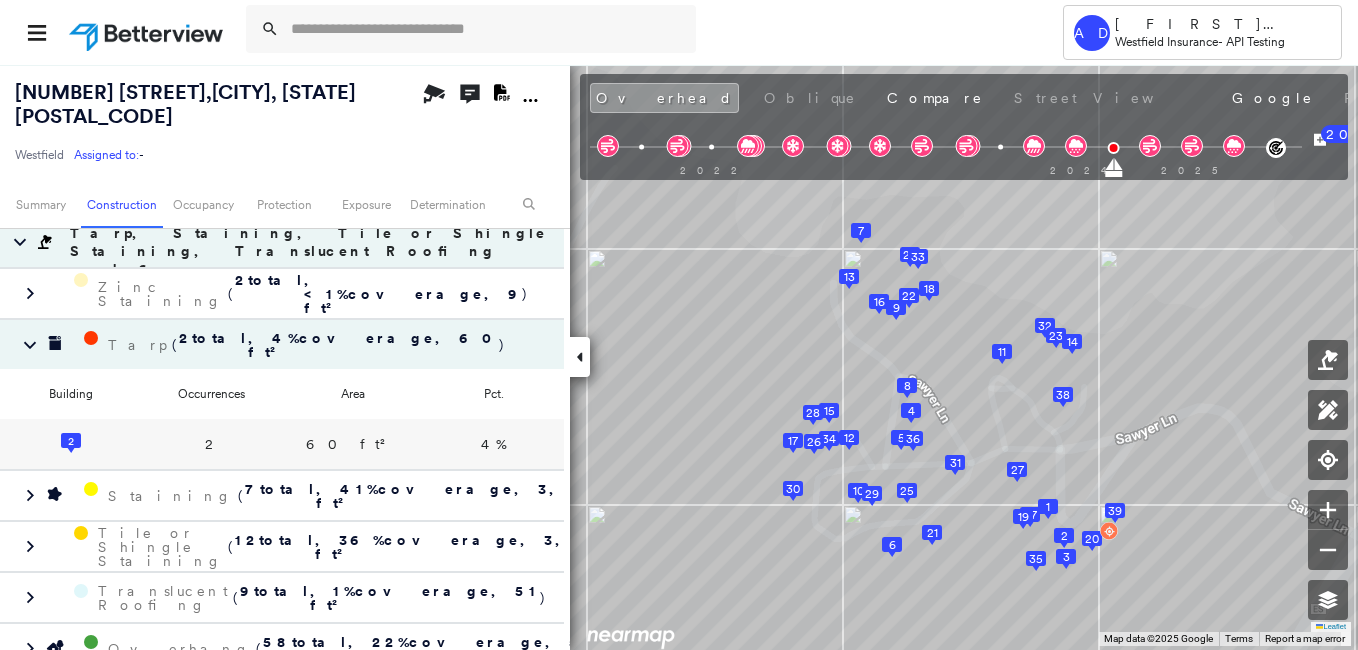 click on "2" 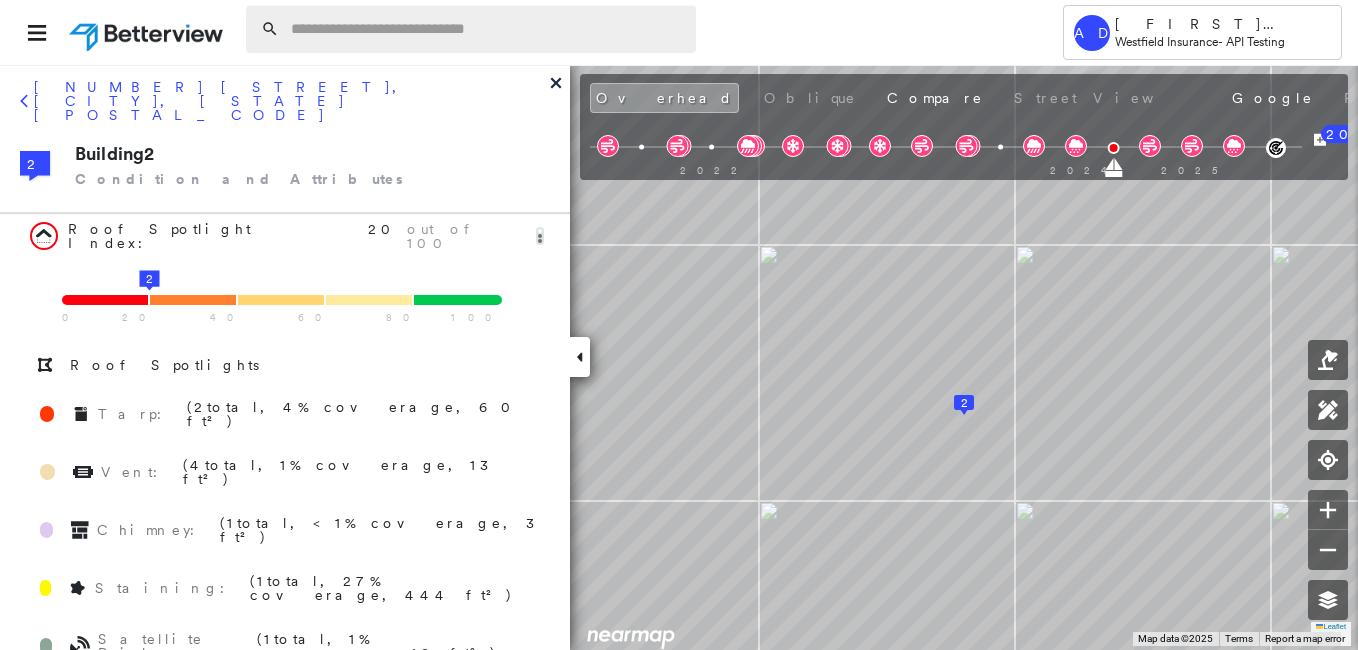 click at bounding box center (487, 29) 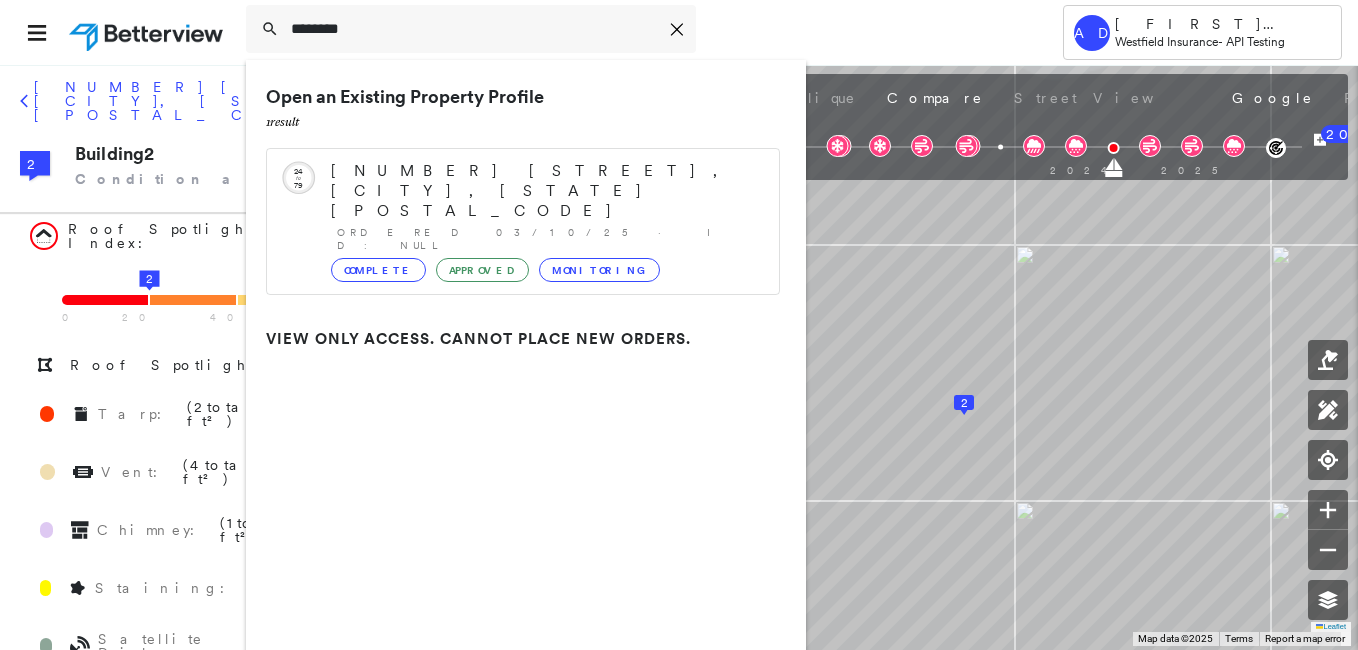 type on "********" 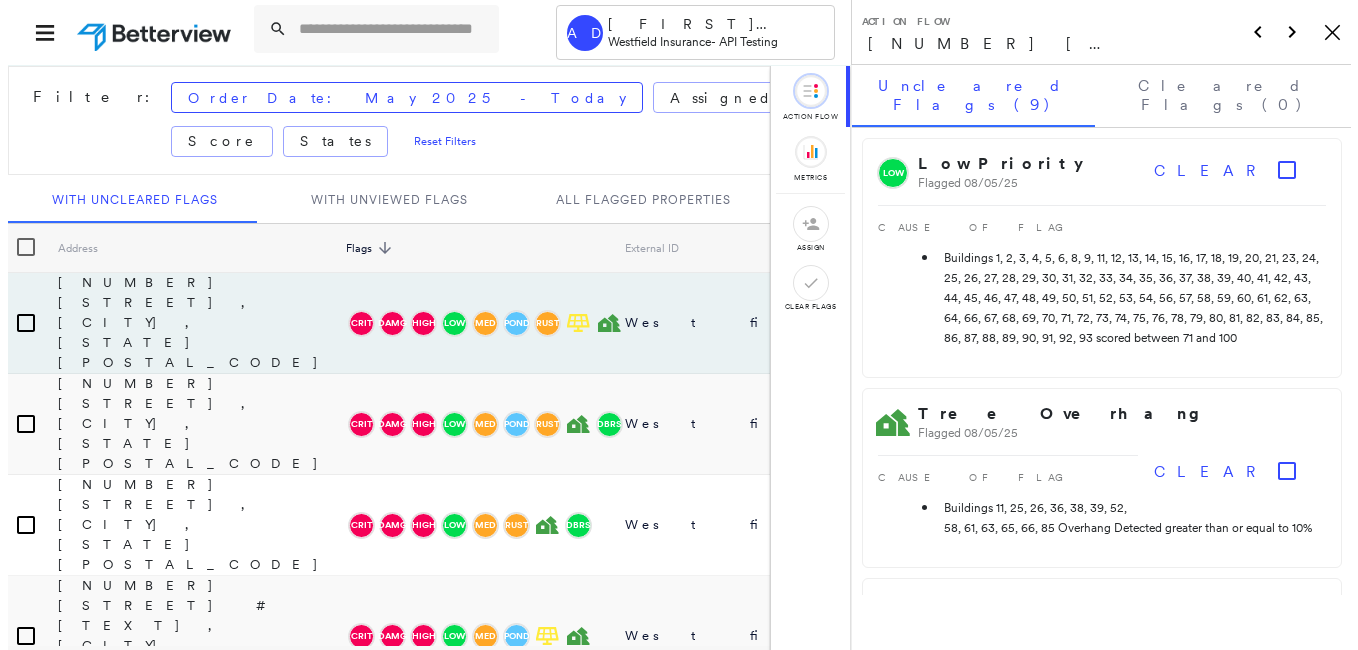 scroll, scrollTop: 0, scrollLeft: 0, axis: both 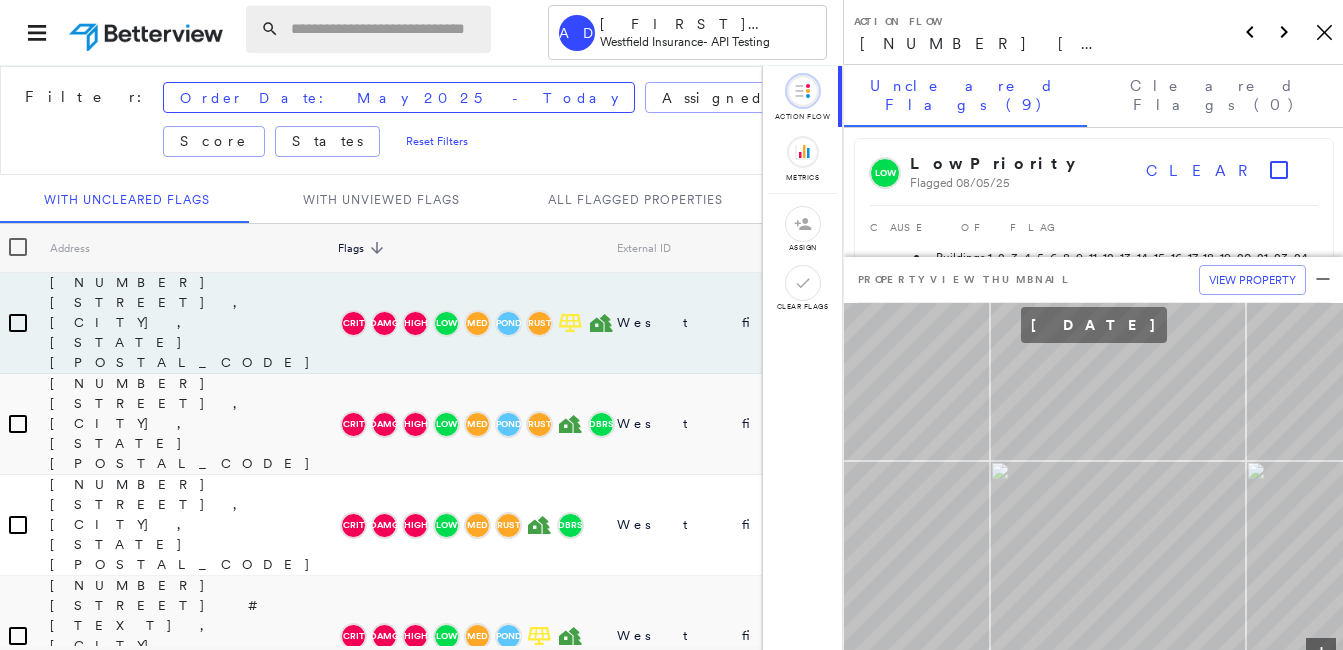 click at bounding box center [385, 29] 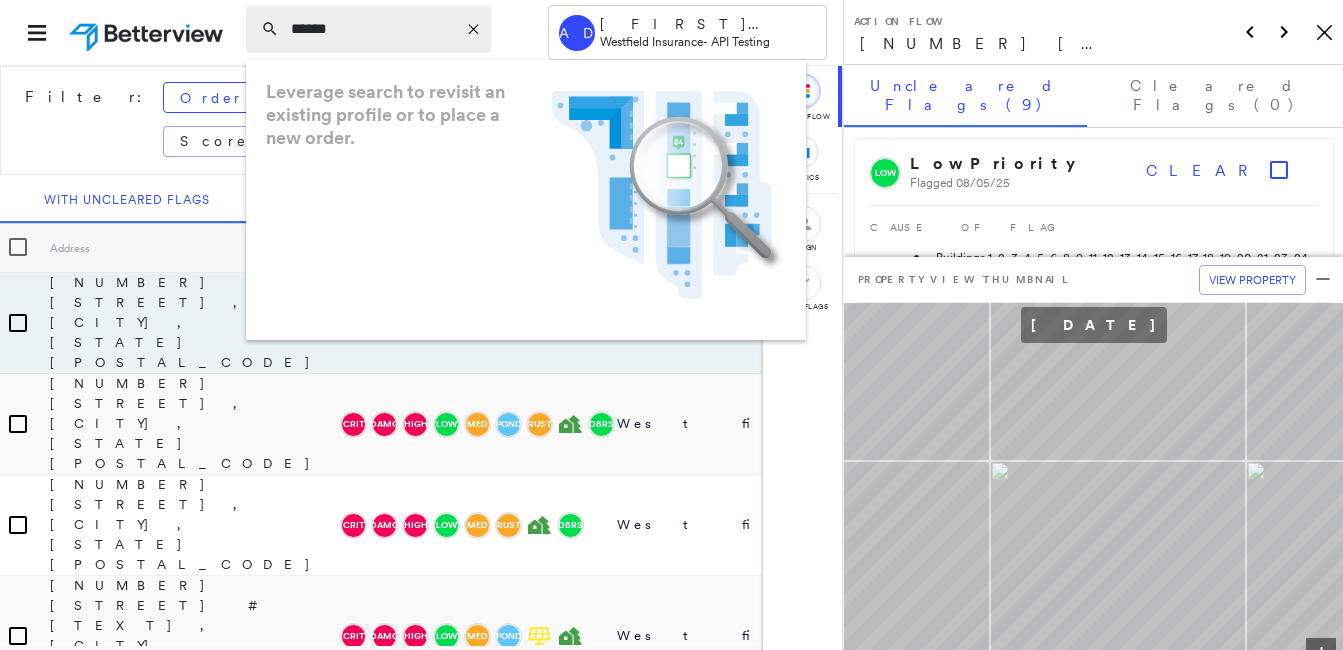 type on "*******" 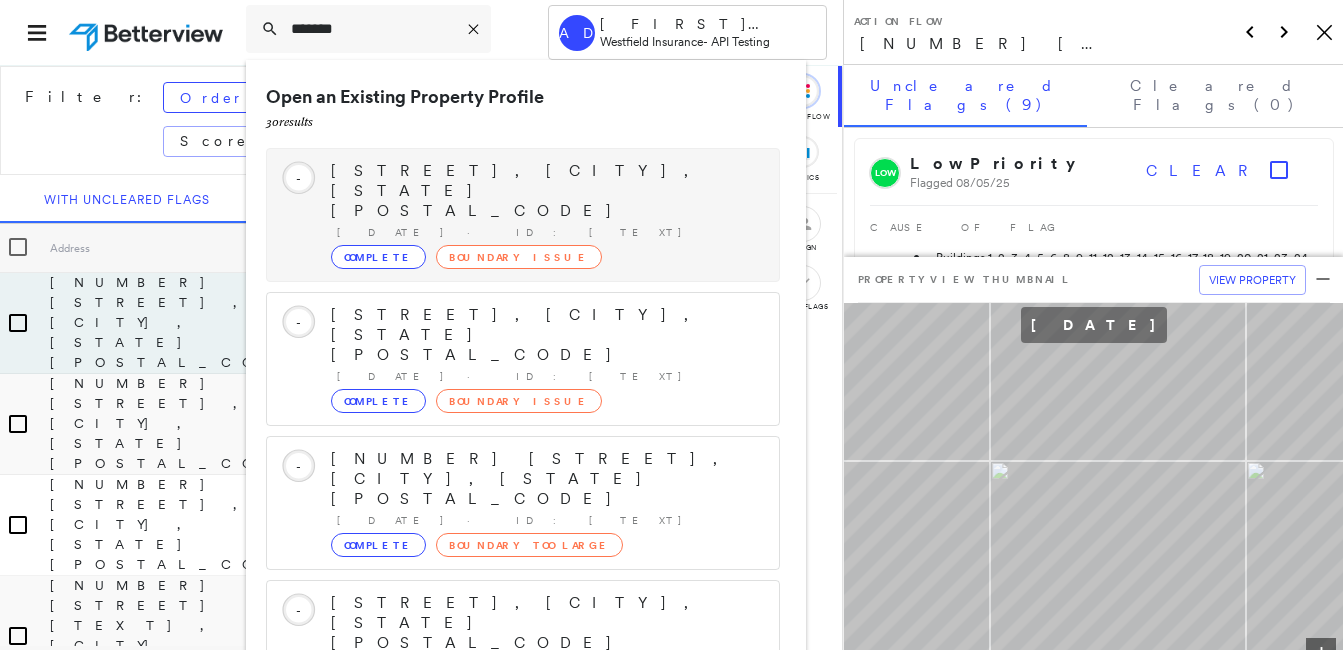 click on "[STREET], [CITY], [STATE] [POSTAL_CODE]" at bounding box center [545, 191] 